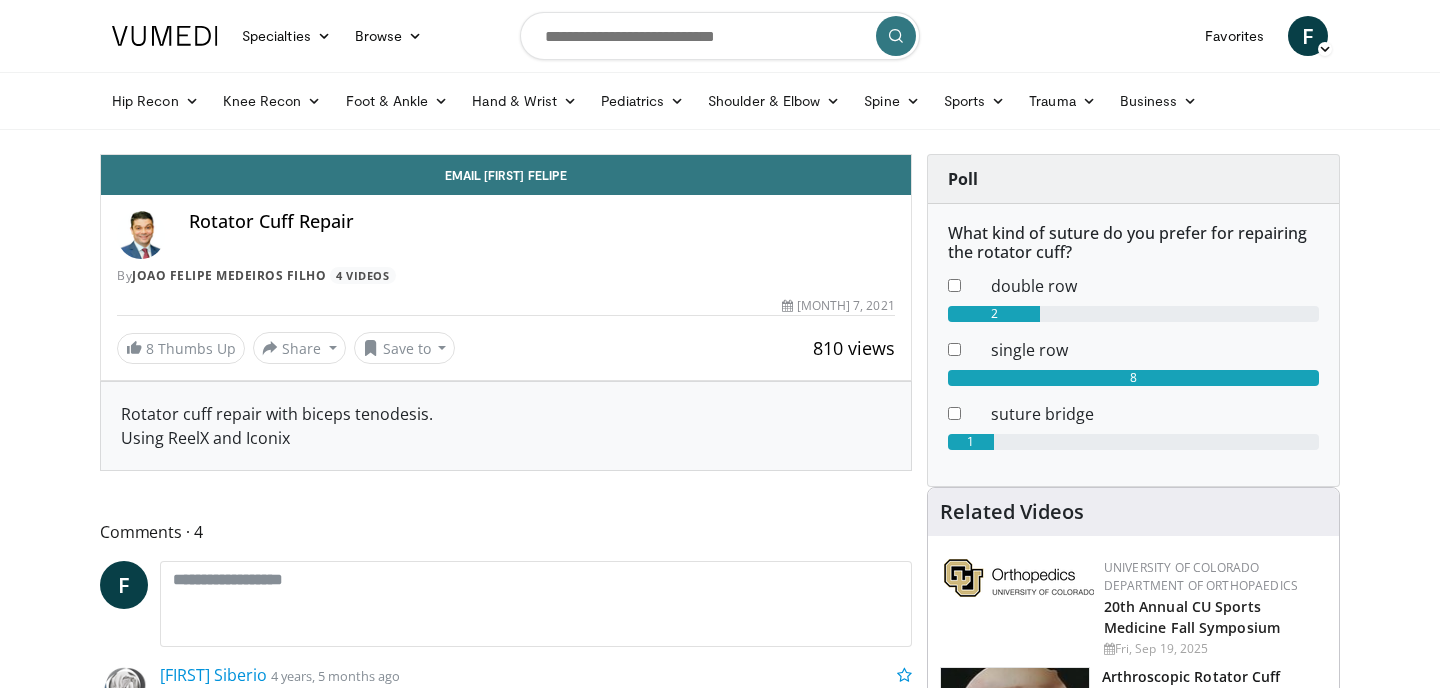scroll, scrollTop: 0, scrollLeft: 0, axis: both 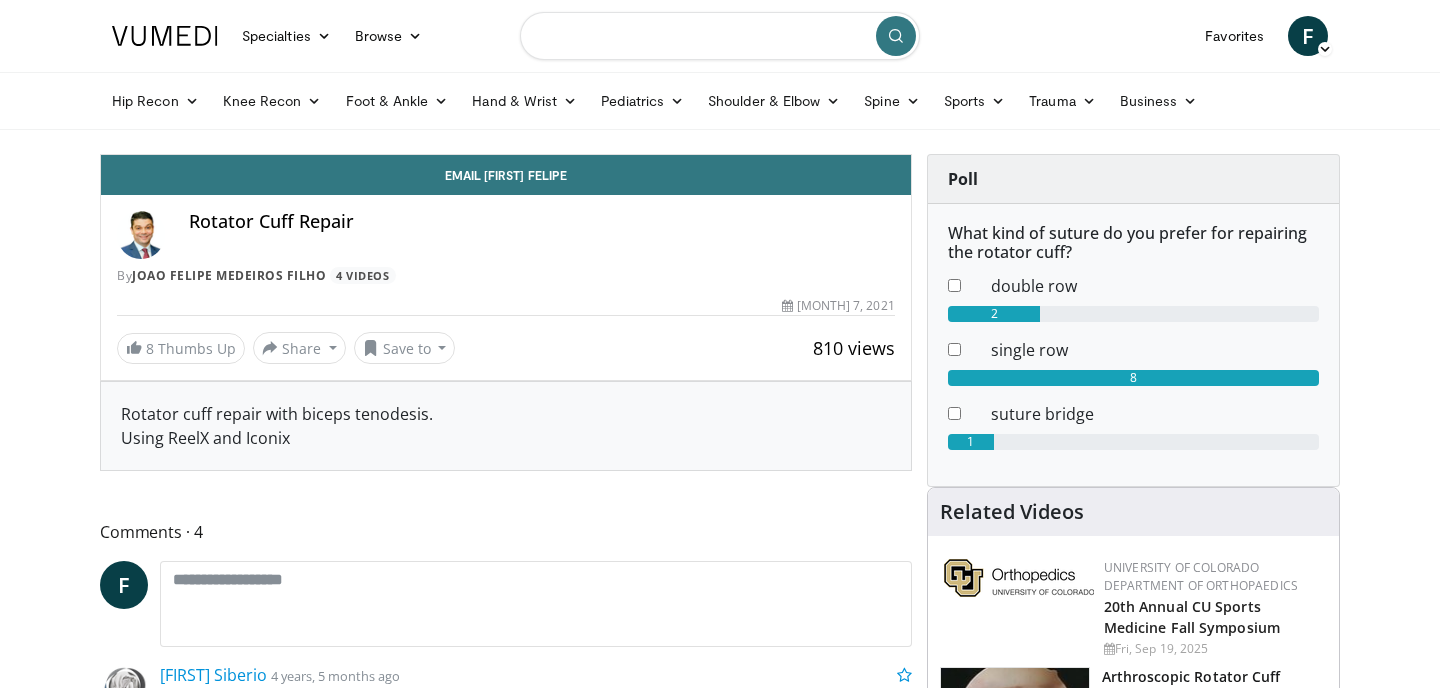 click at bounding box center [720, 36] 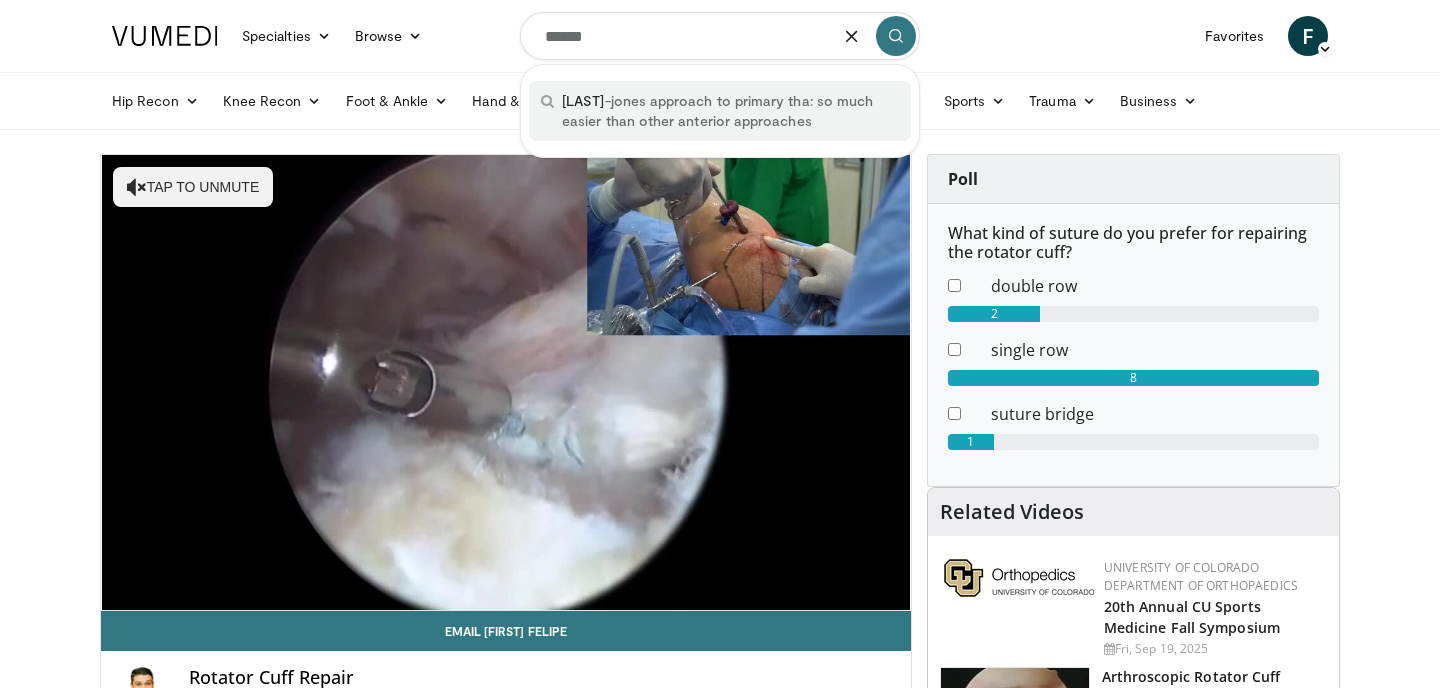 click on "watson -jones approach to primary tha: so much easier than other anterior approaches" at bounding box center (730, 111) 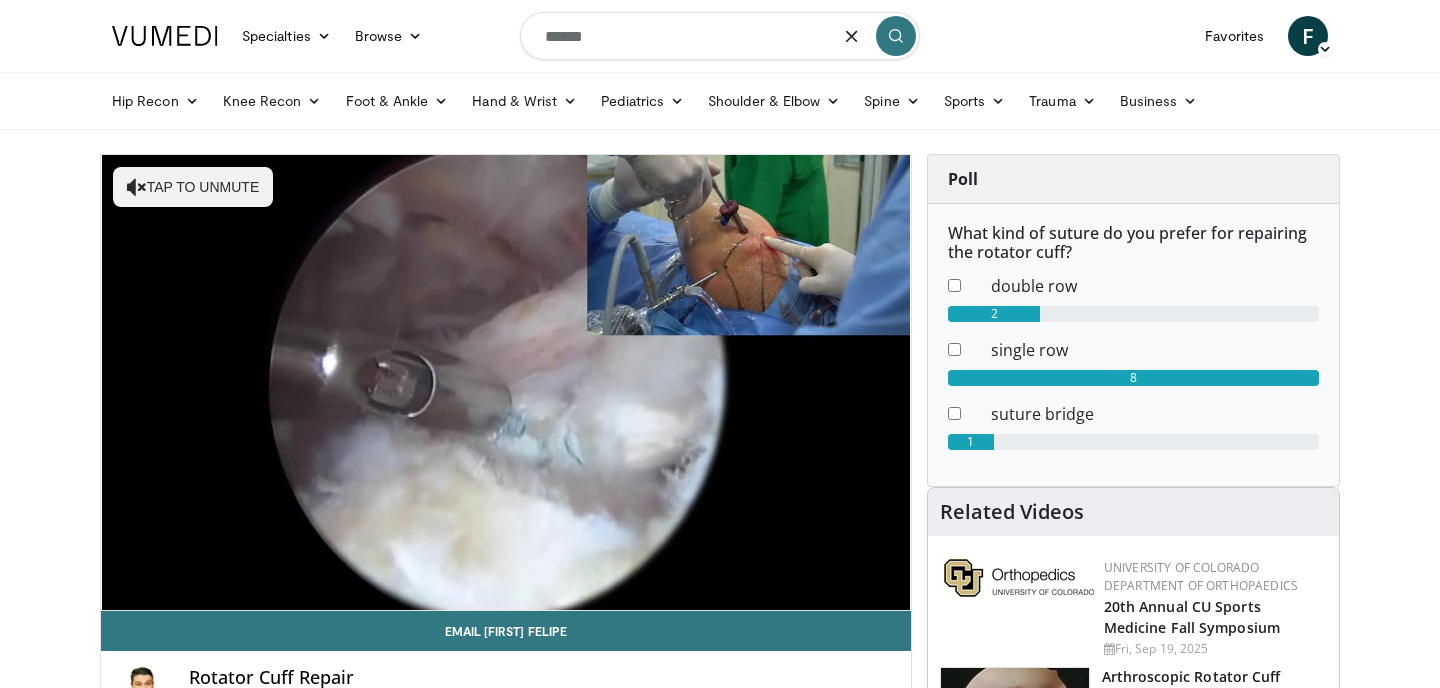 type on "**********" 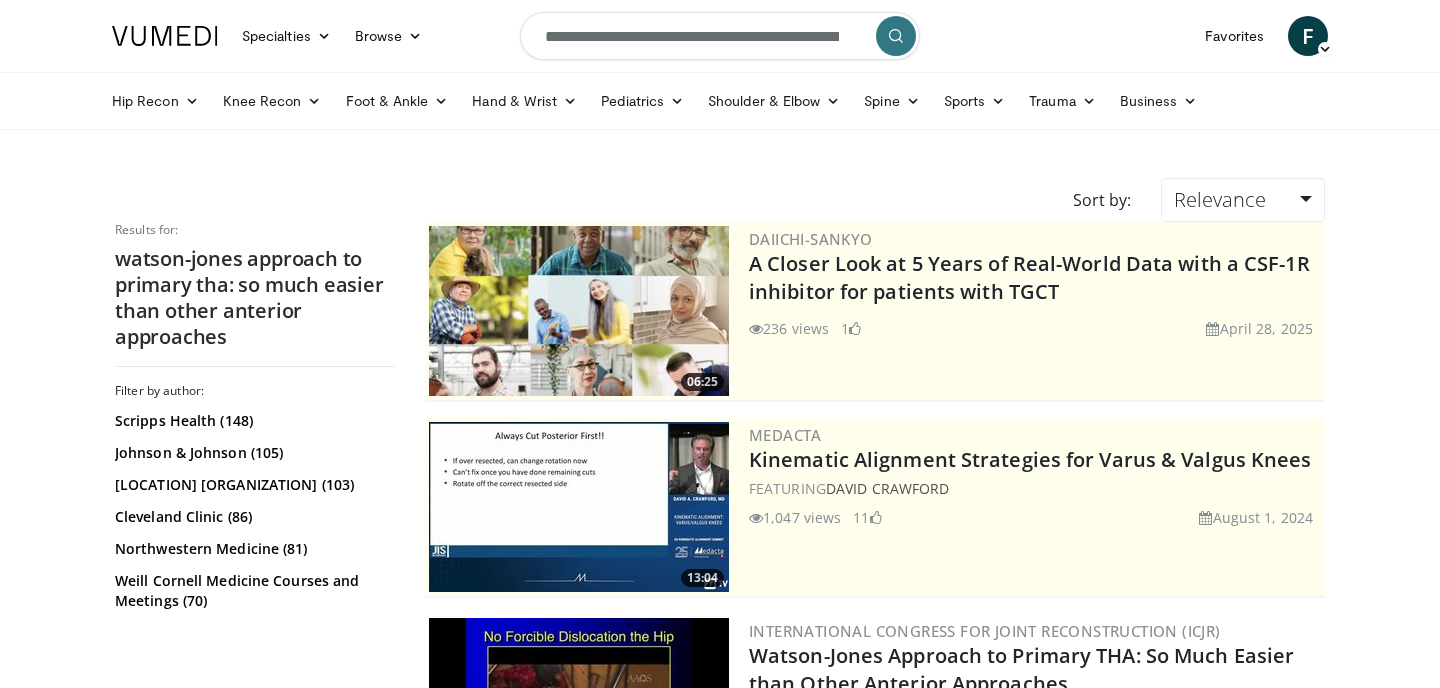 scroll, scrollTop: 0, scrollLeft: 0, axis: both 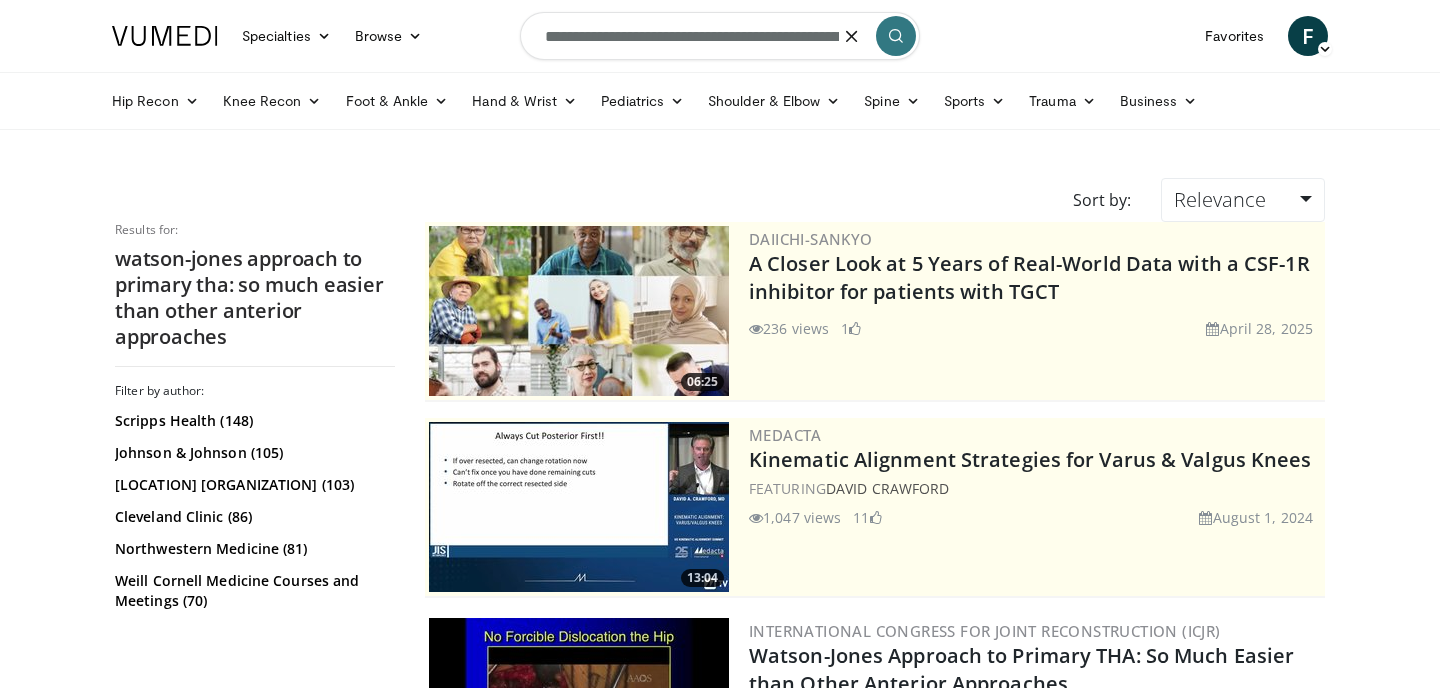 click on "**********" at bounding box center (720, 36) 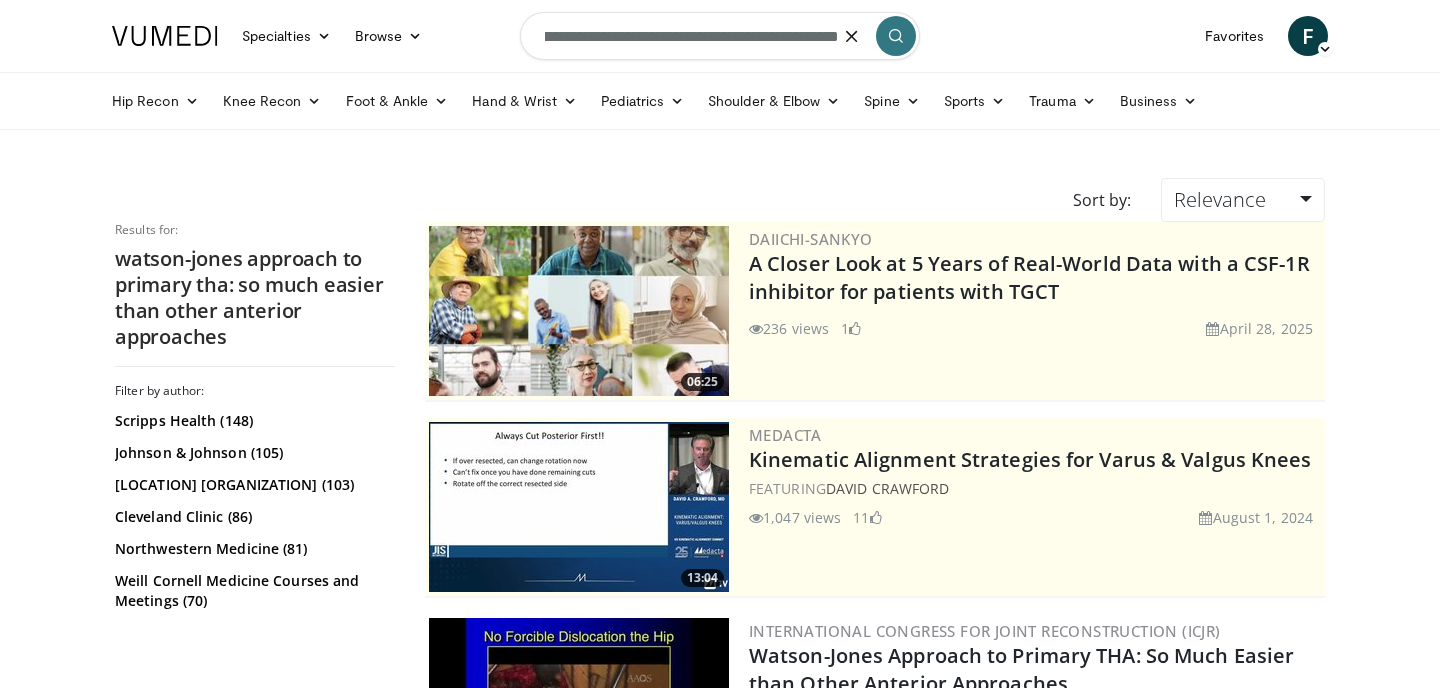 drag, startPoint x: 646, startPoint y: 38, endPoint x: 1169, endPoint y: 55, distance: 523.27625 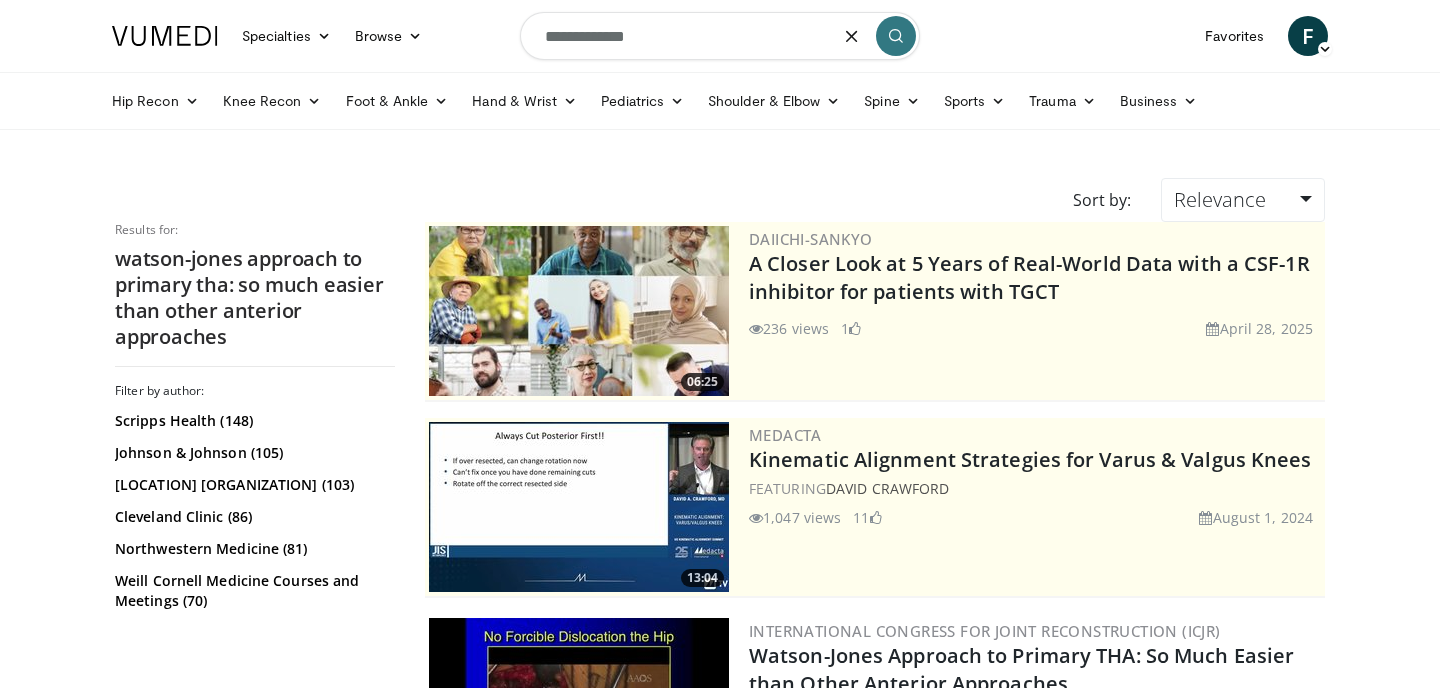 scroll, scrollTop: 0, scrollLeft: 0, axis: both 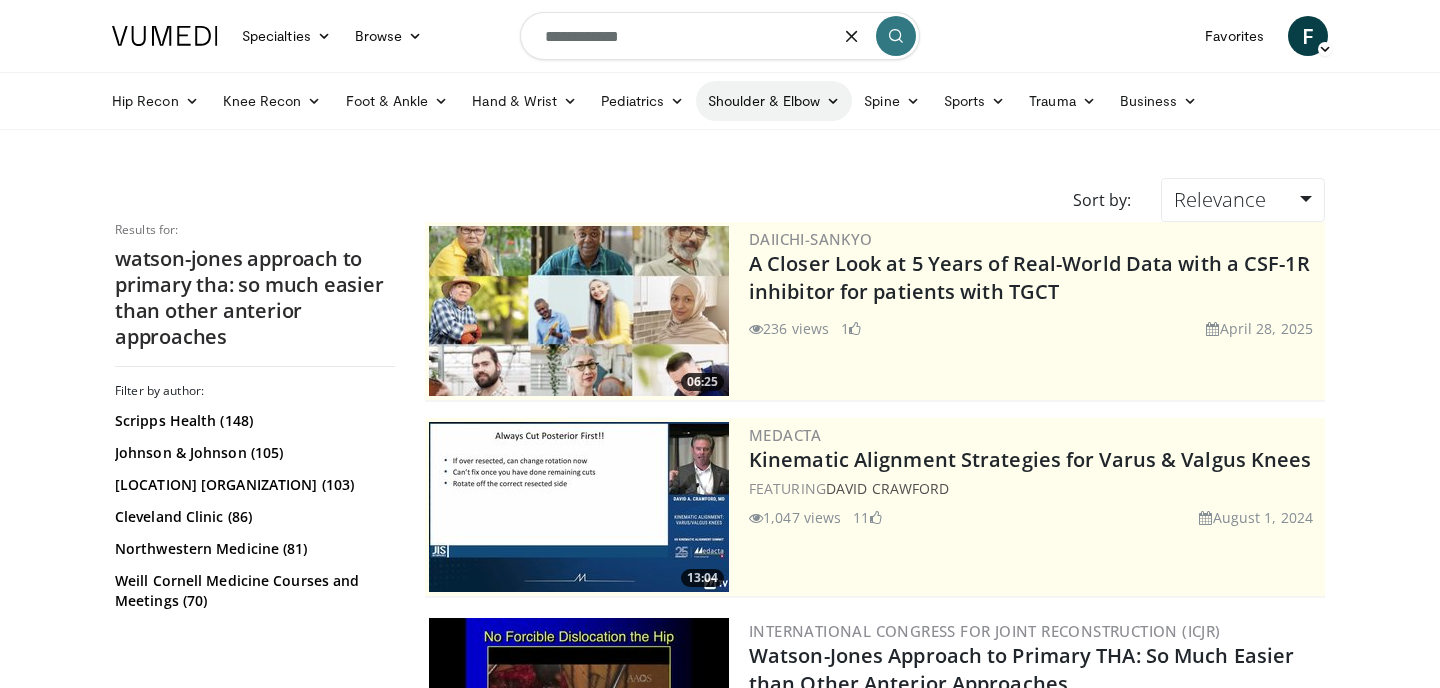 type on "**********" 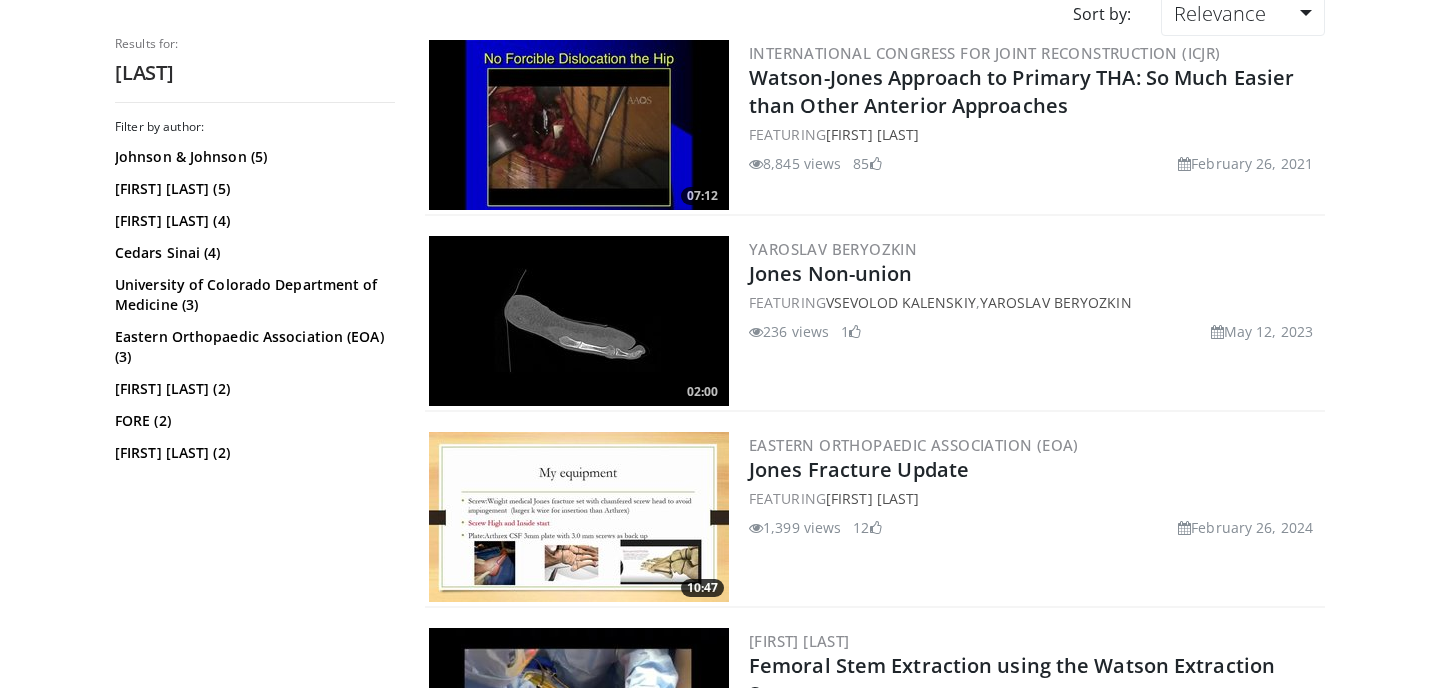 scroll, scrollTop: 0, scrollLeft: 0, axis: both 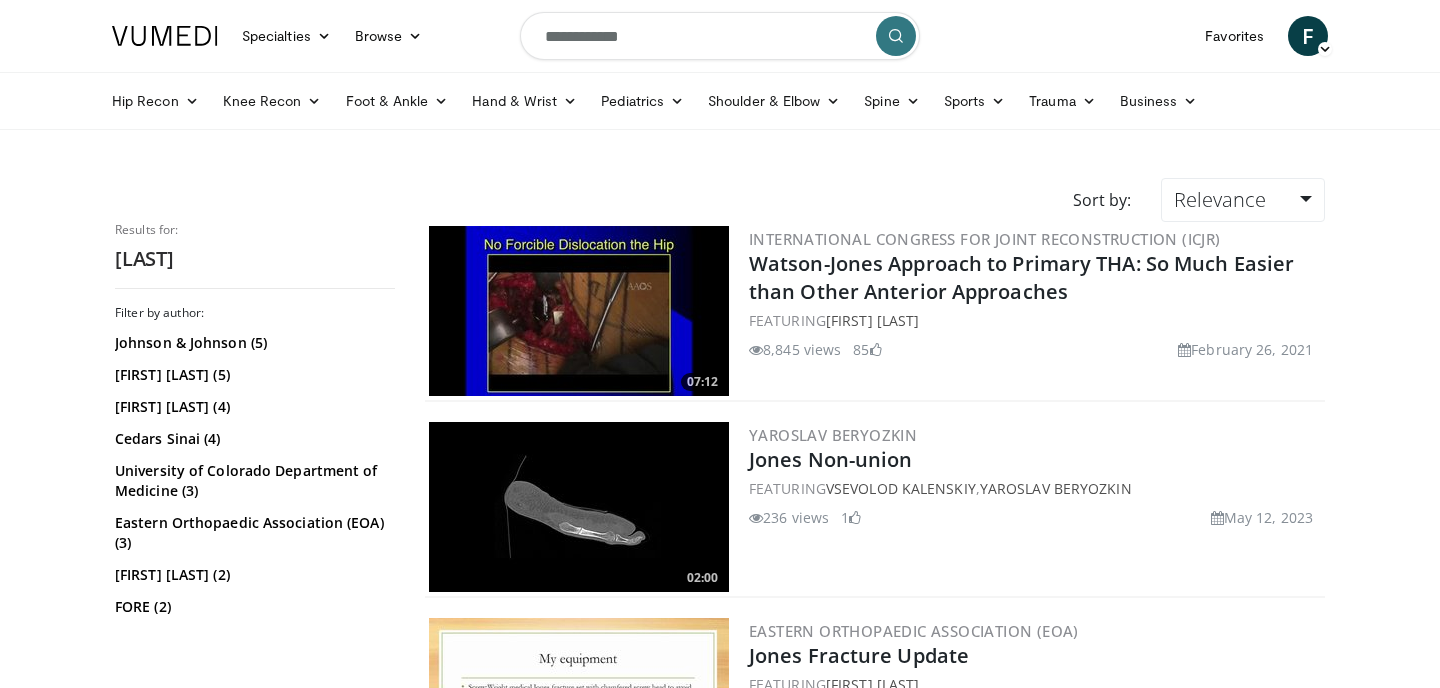 click on "**********" at bounding box center (720, 36) 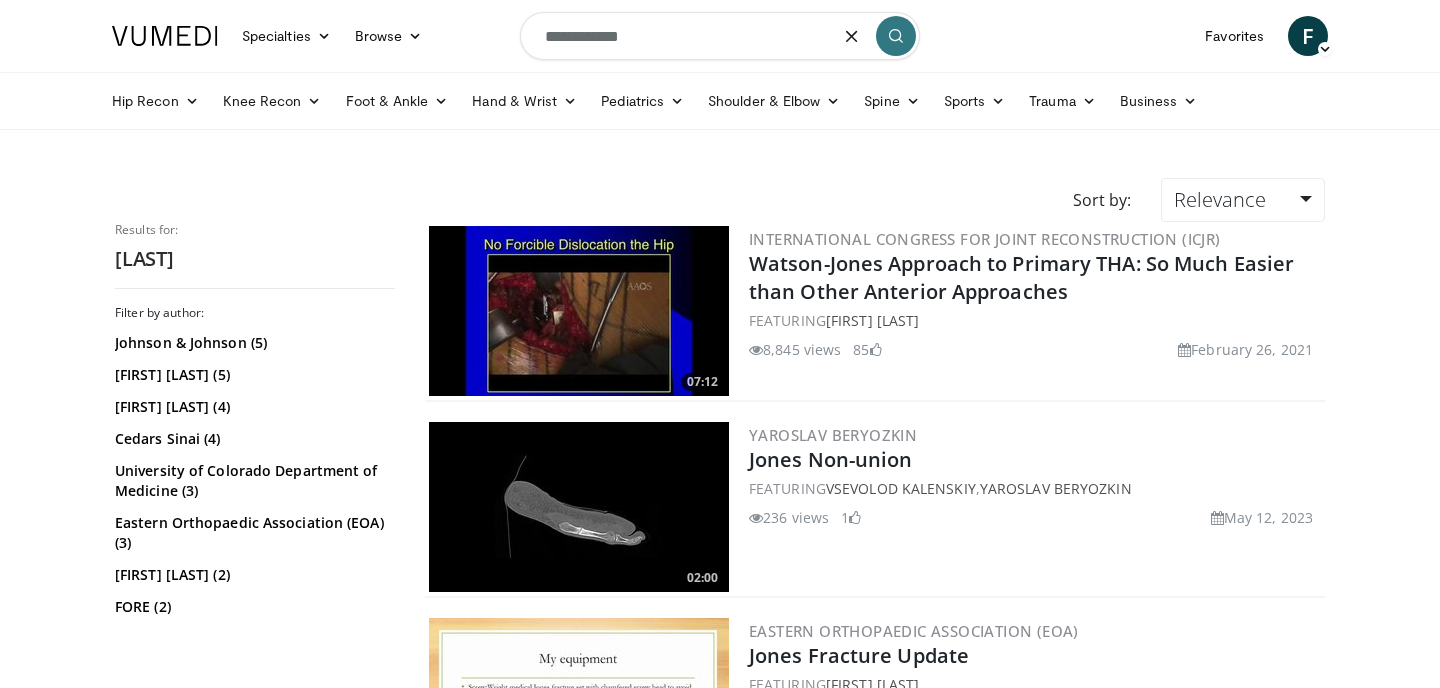 type on "**********" 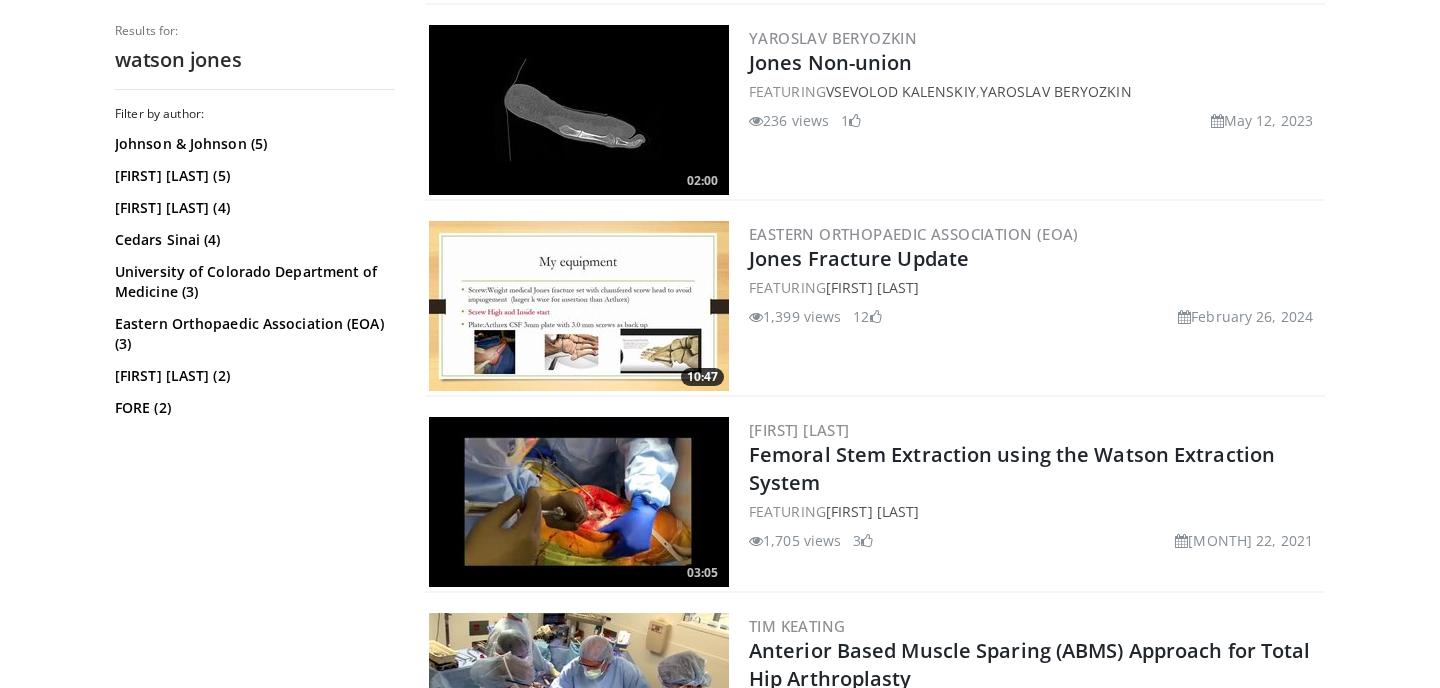 scroll, scrollTop: 0, scrollLeft: 0, axis: both 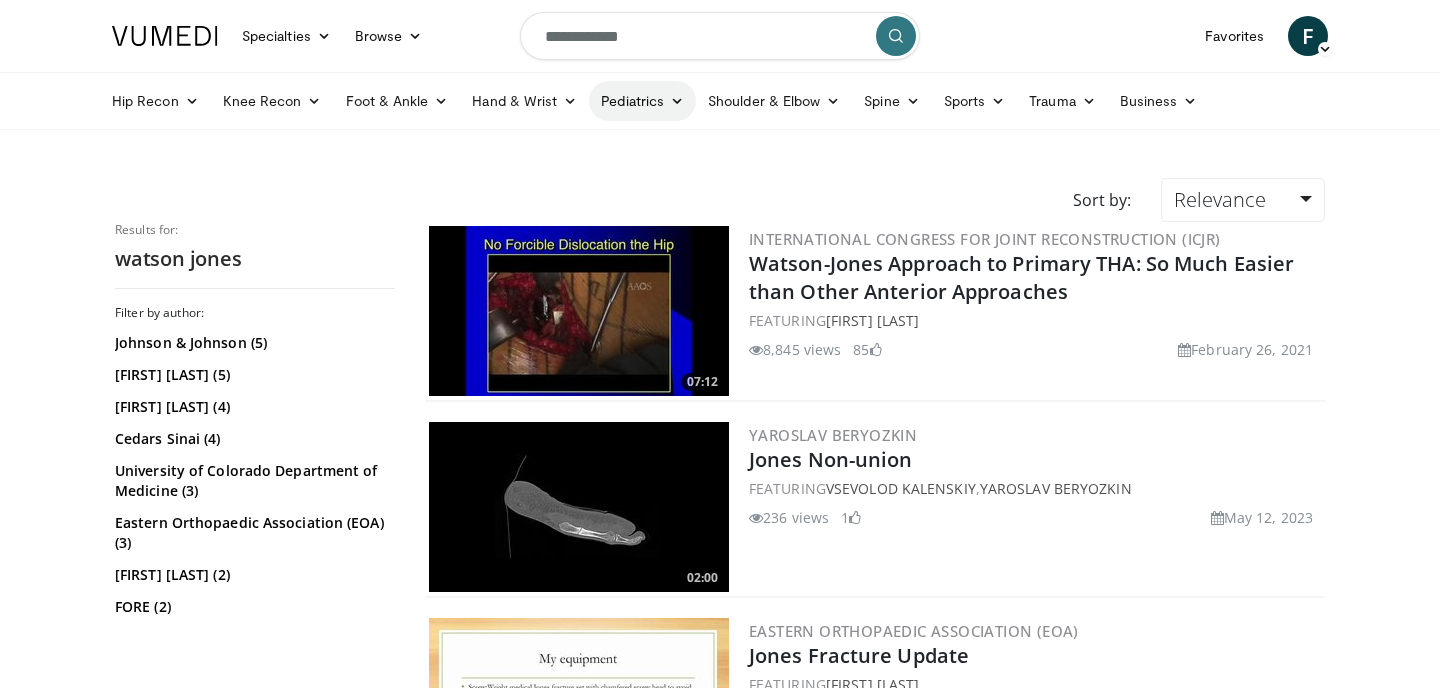 click on "Pediatrics" at bounding box center [642, 101] 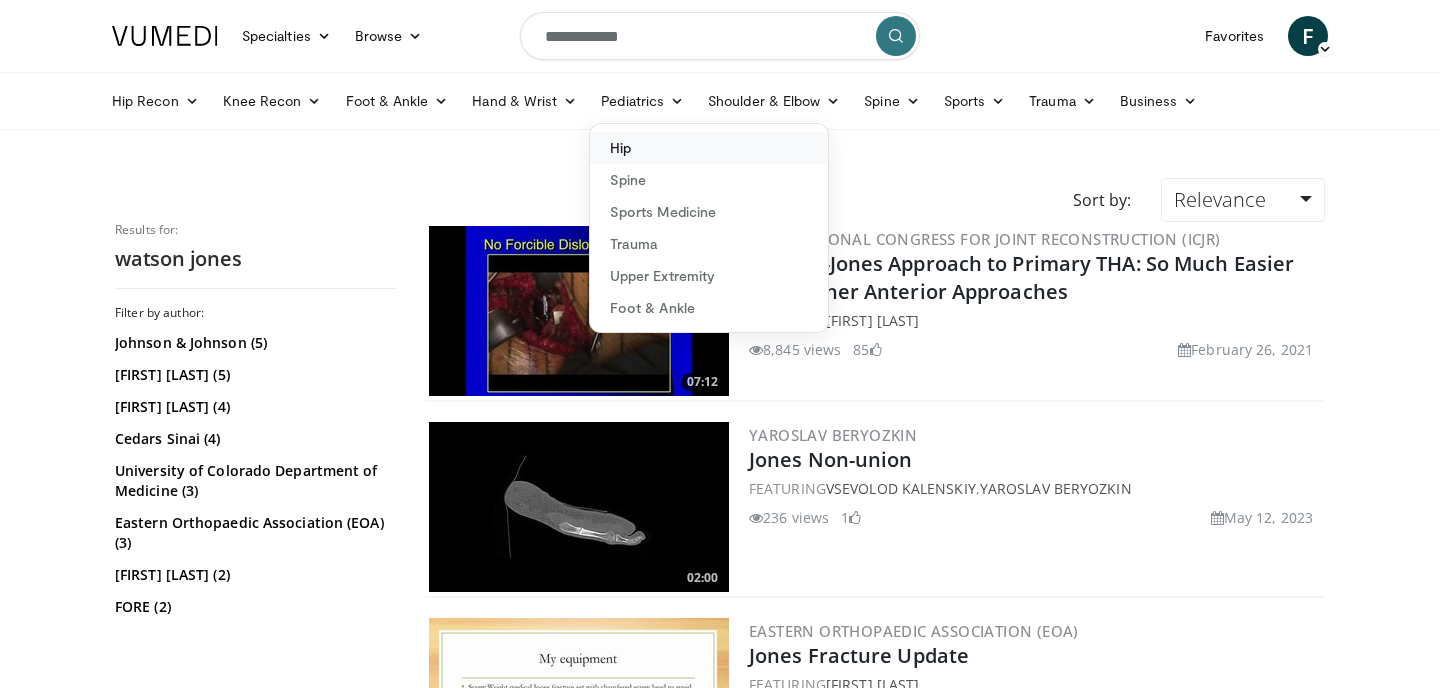 click on "Hip" at bounding box center (709, 148) 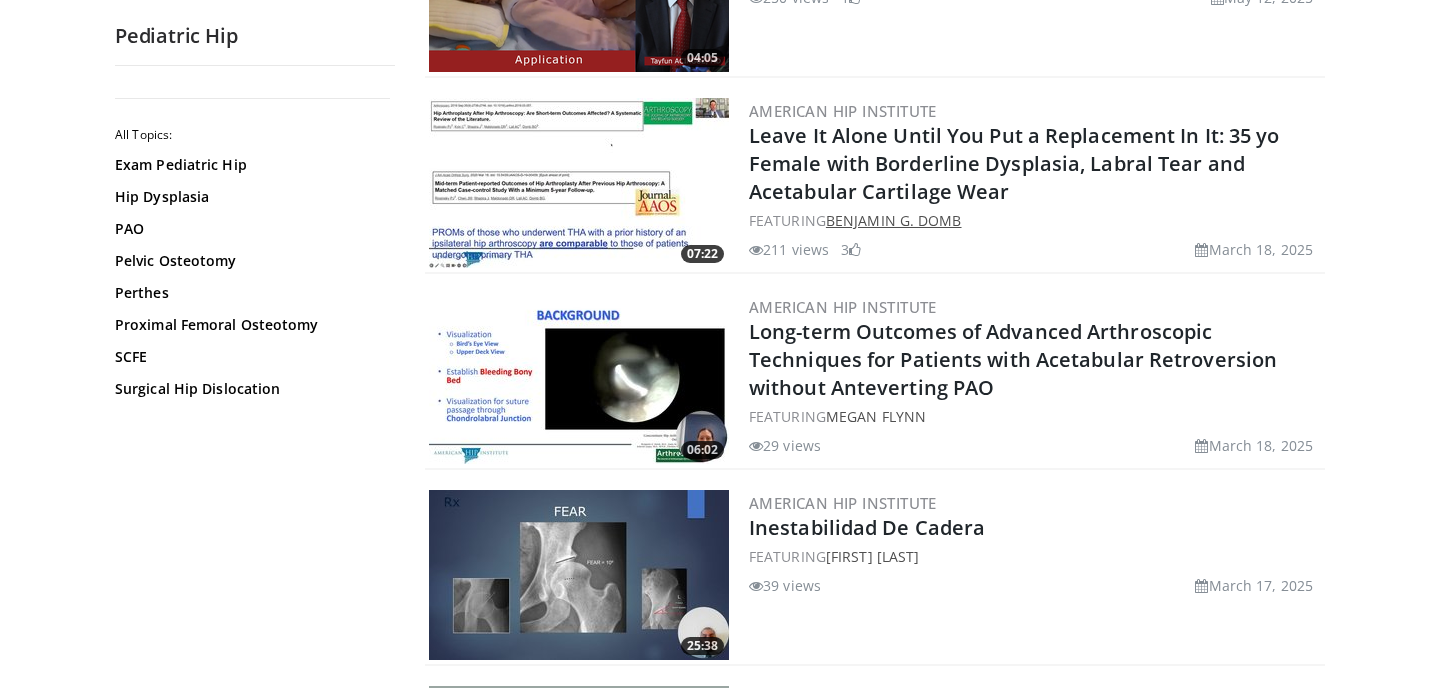scroll, scrollTop: 0, scrollLeft: 0, axis: both 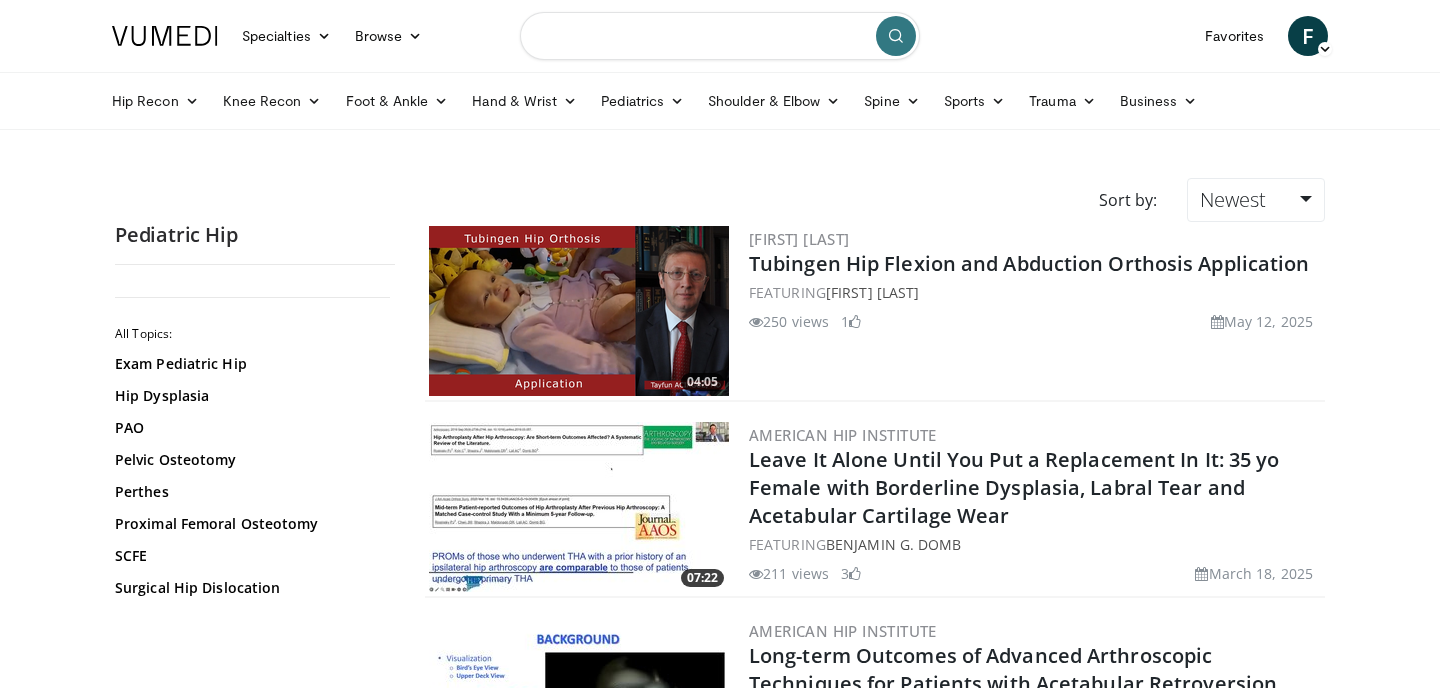 click at bounding box center [720, 36] 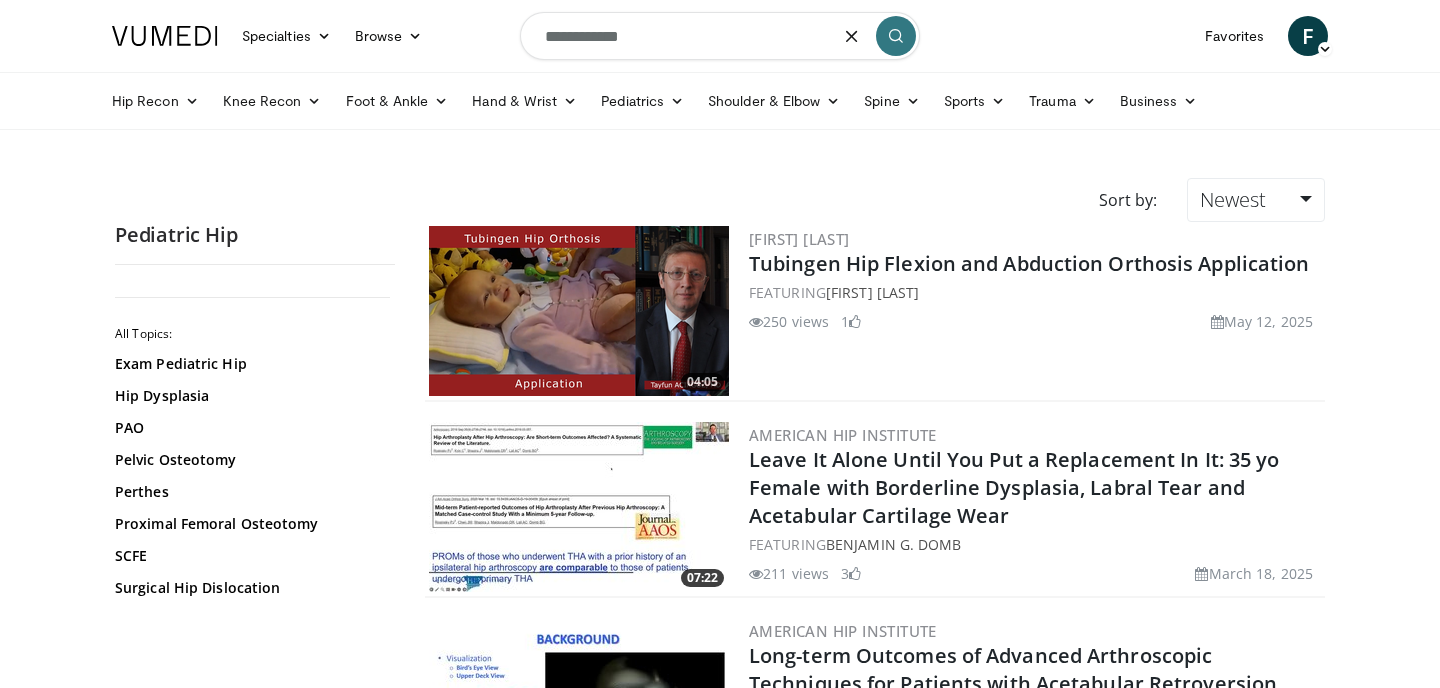 type on "**********" 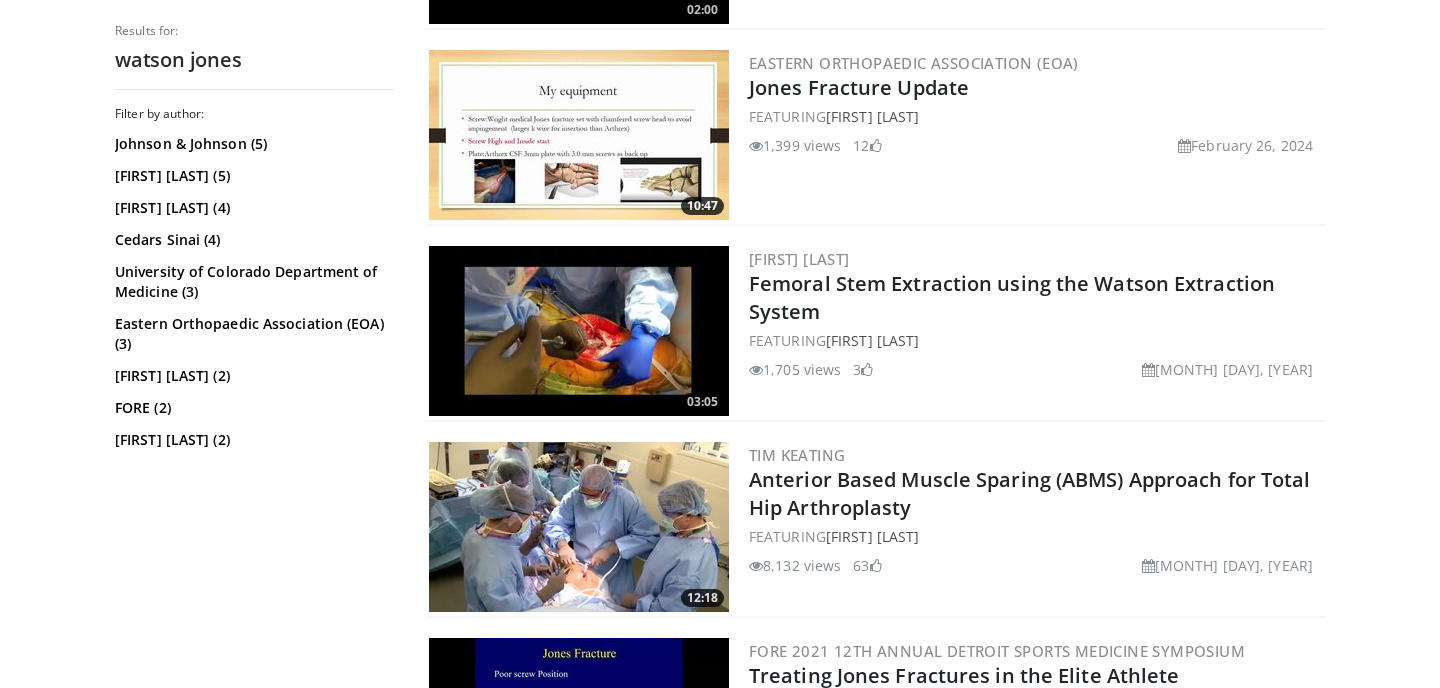 scroll, scrollTop: 570, scrollLeft: 0, axis: vertical 